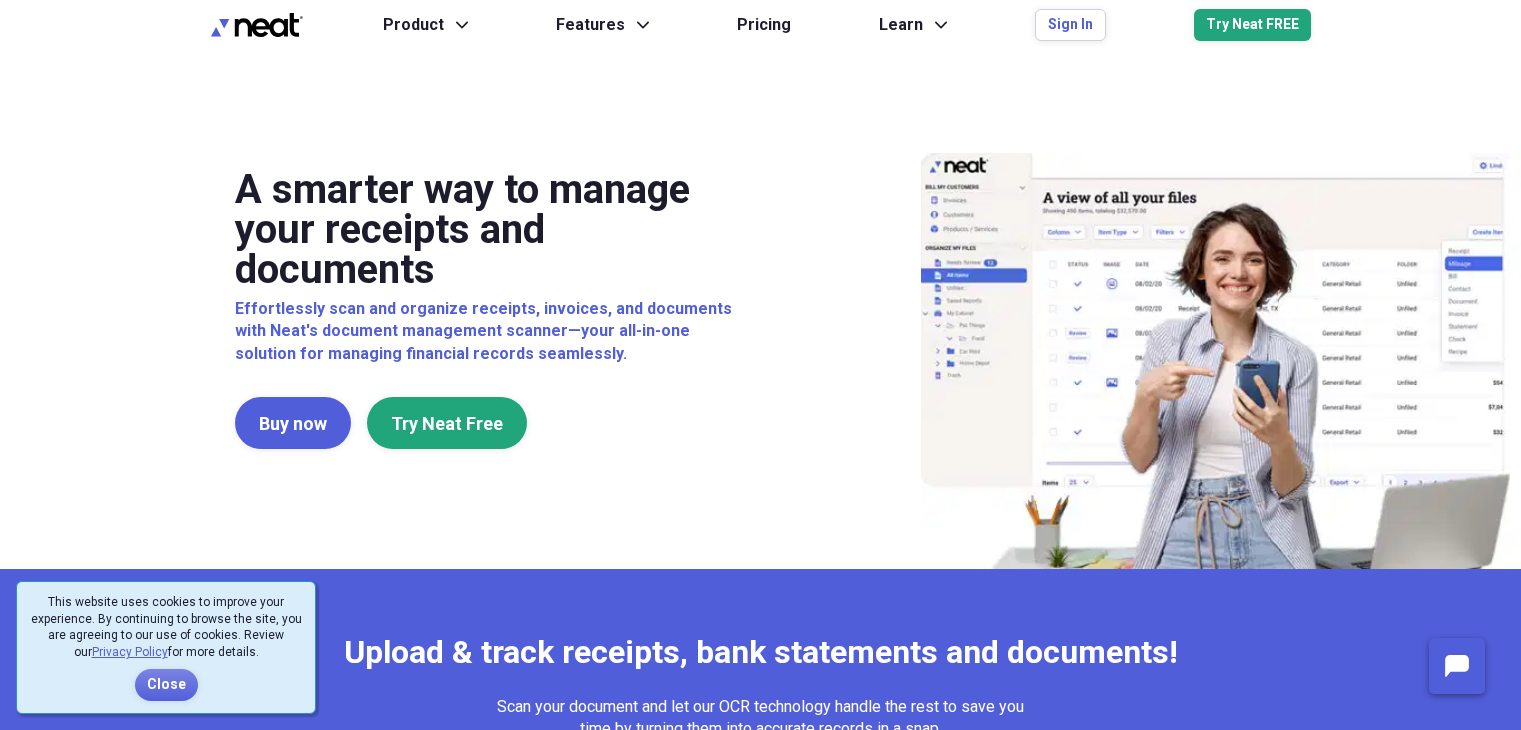 scroll, scrollTop: 0, scrollLeft: 0, axis: both 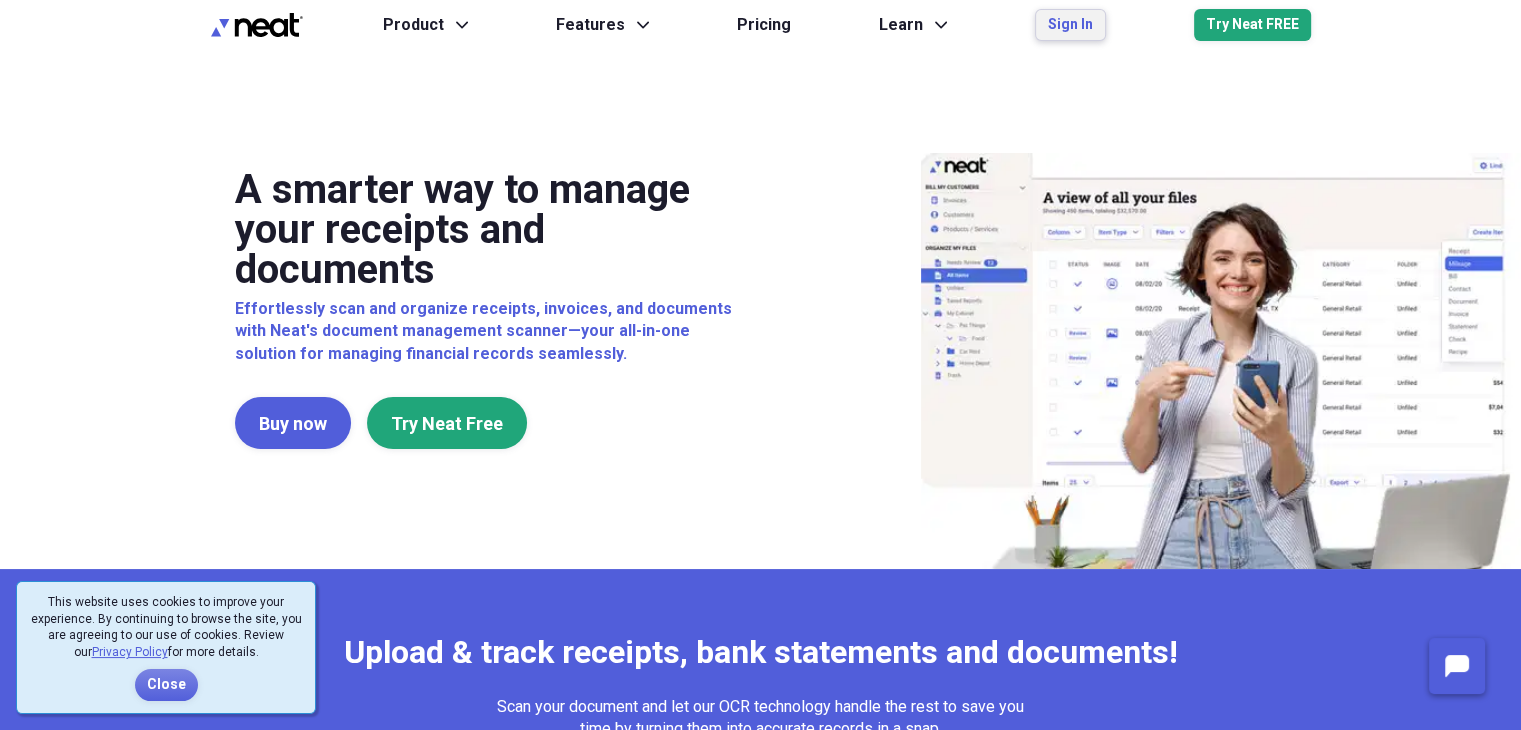 click on "Sign In" at bounding box center [1070, 25] 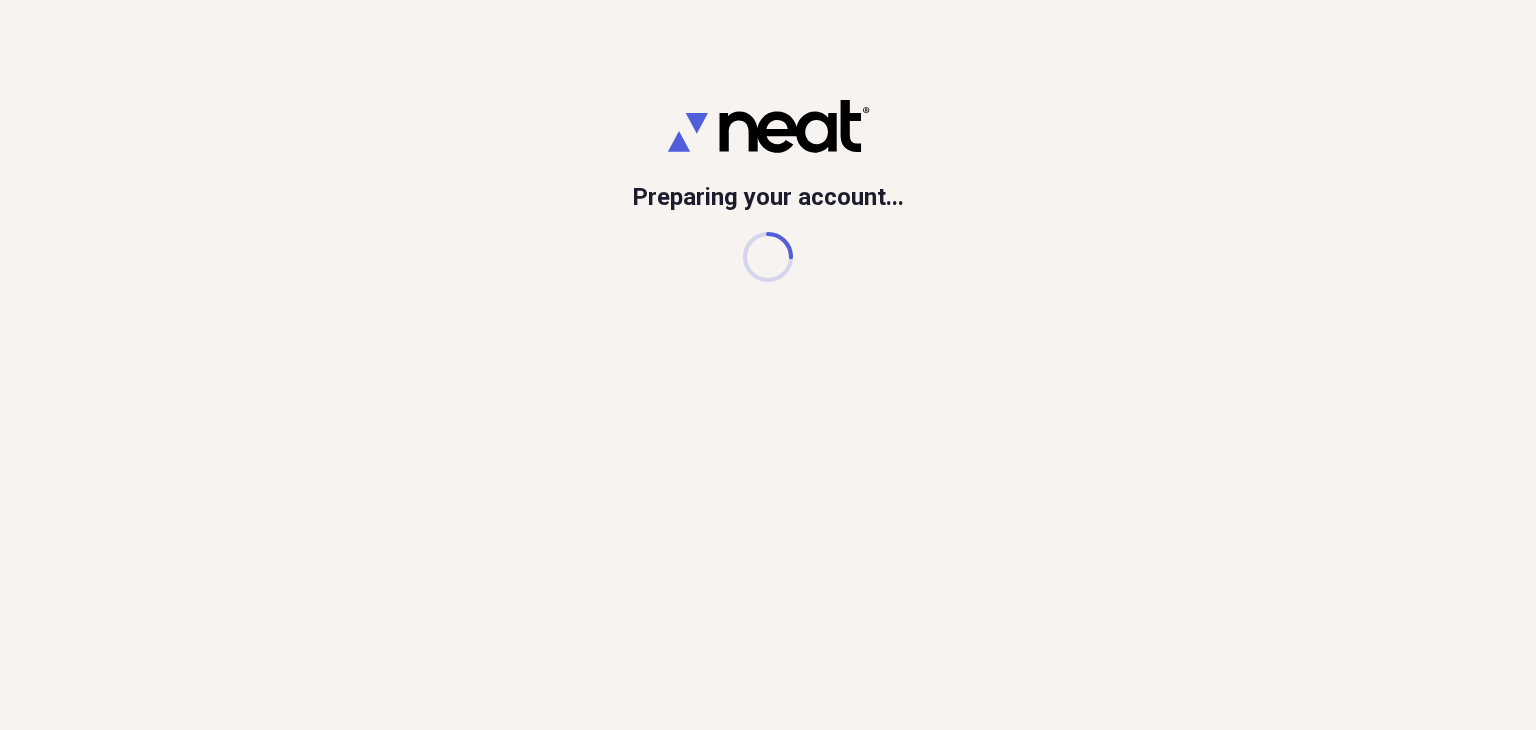 scroll, scrollTop: 0, scrollLeft: 0, axis: both 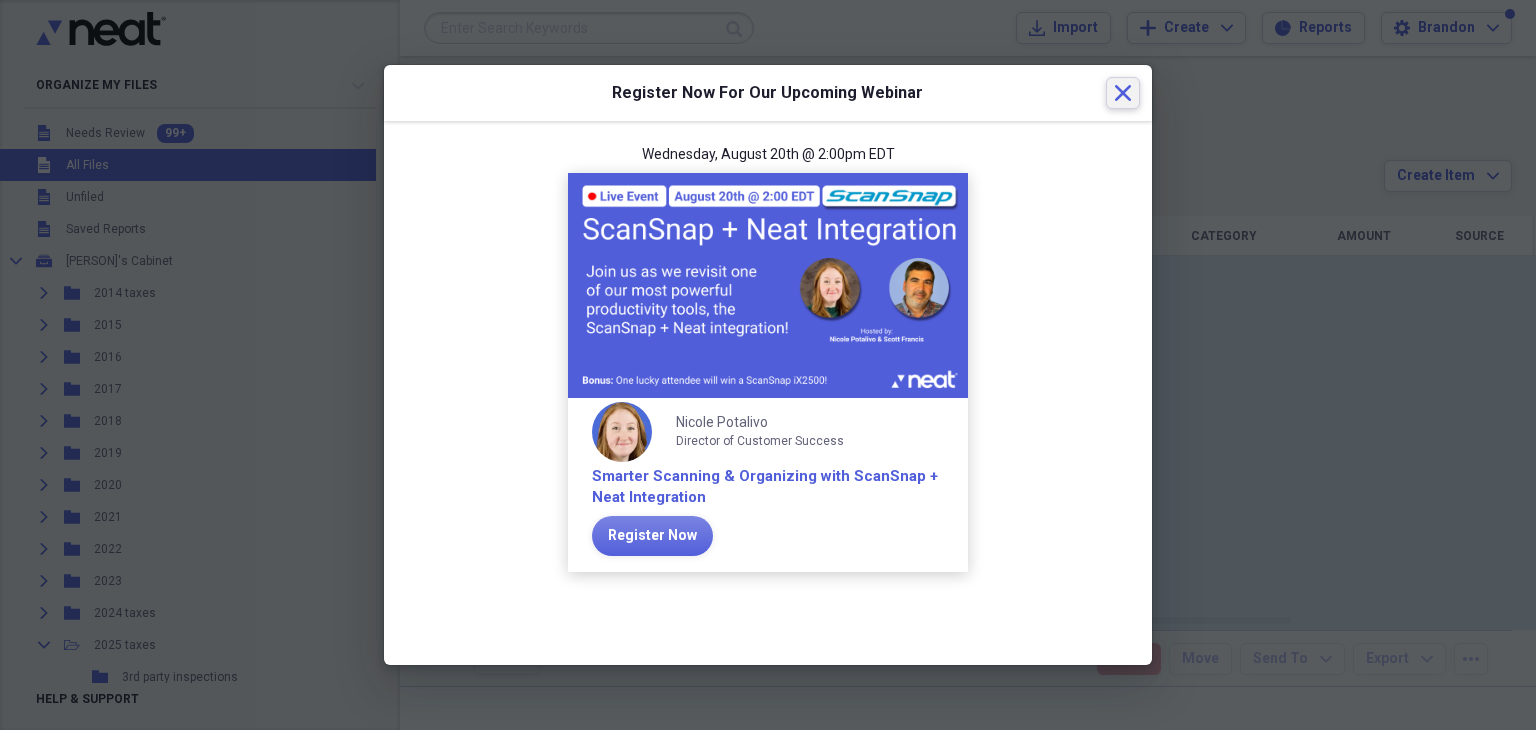click 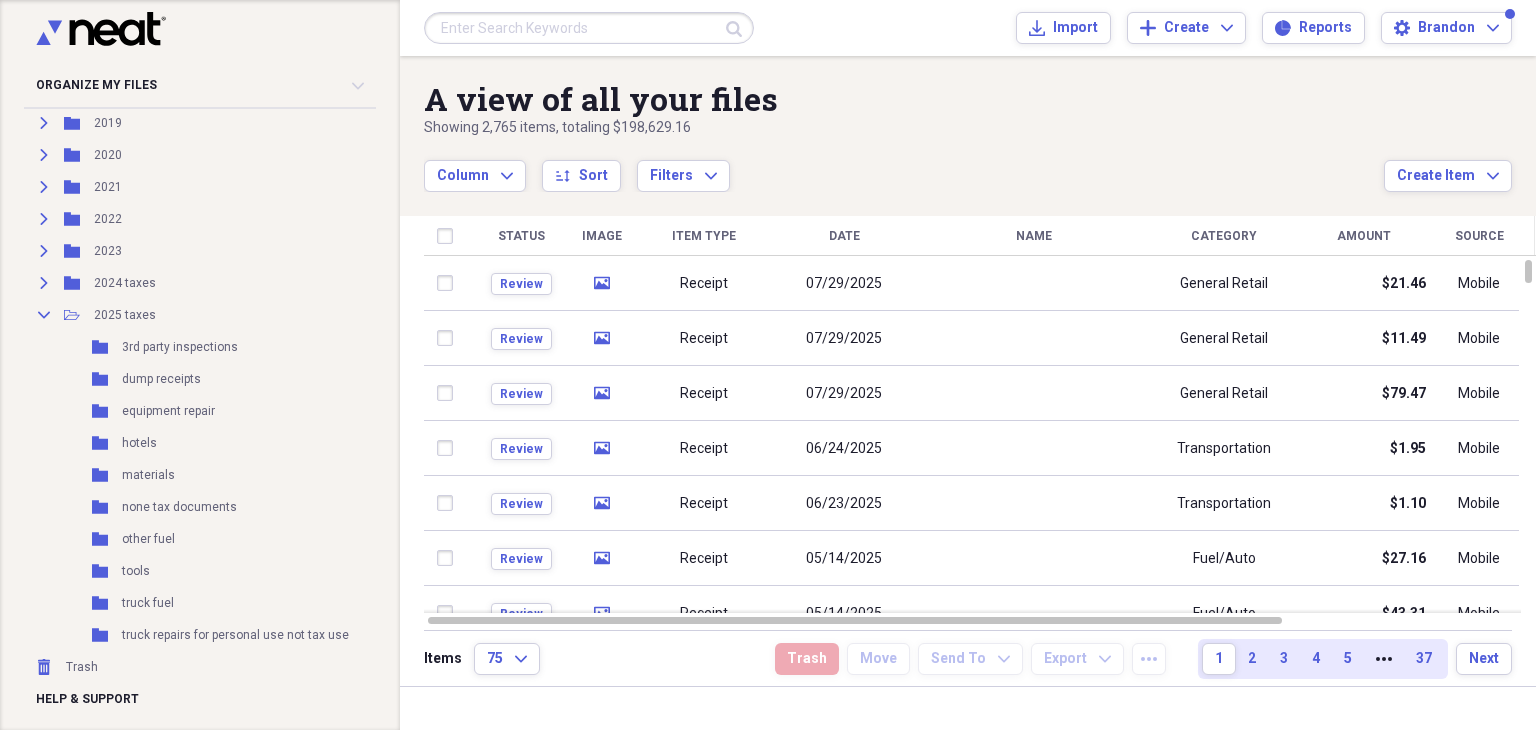 scroll, scrollTop: 344, scrollLeft: 0, axis: vertical 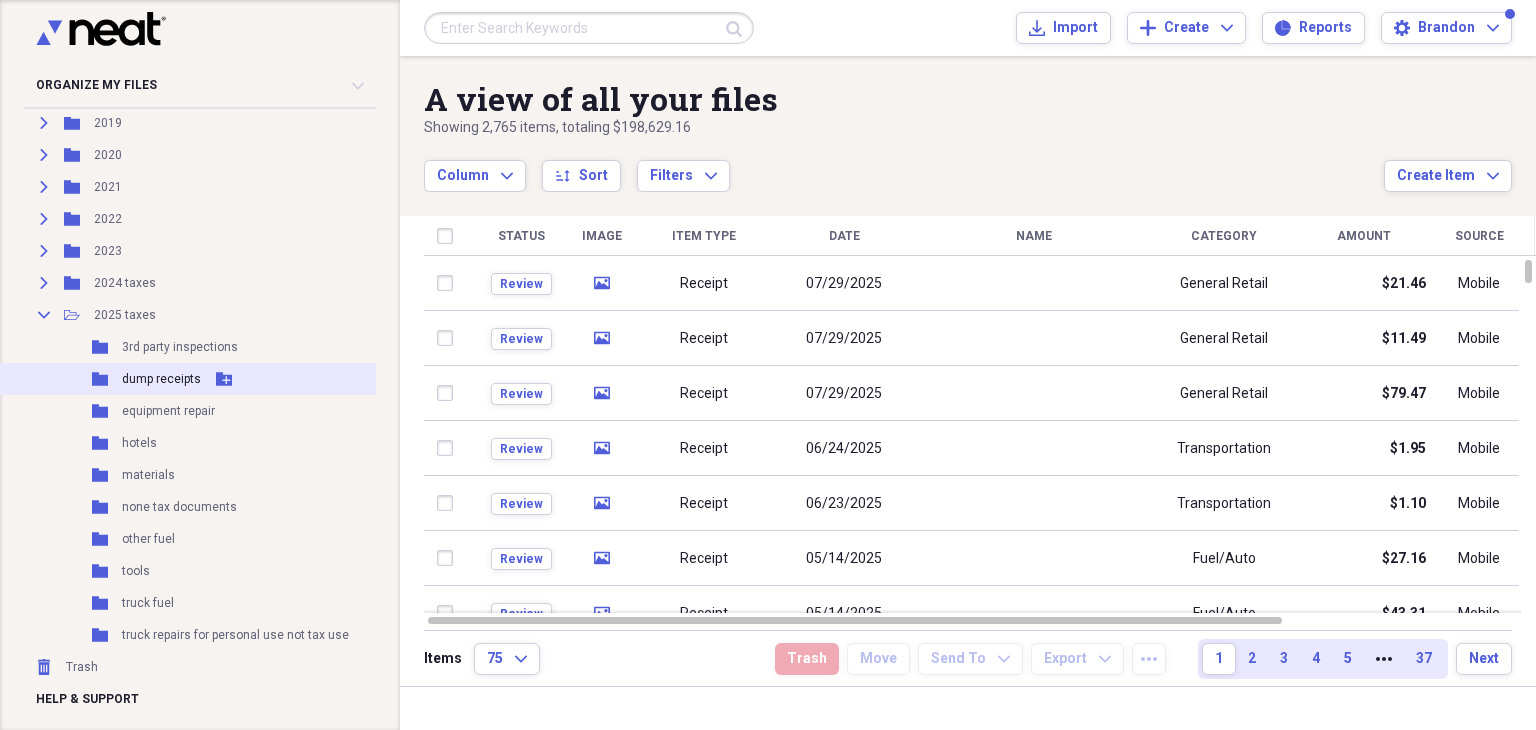click on "dump receipts" at bounding box center (161, 379) 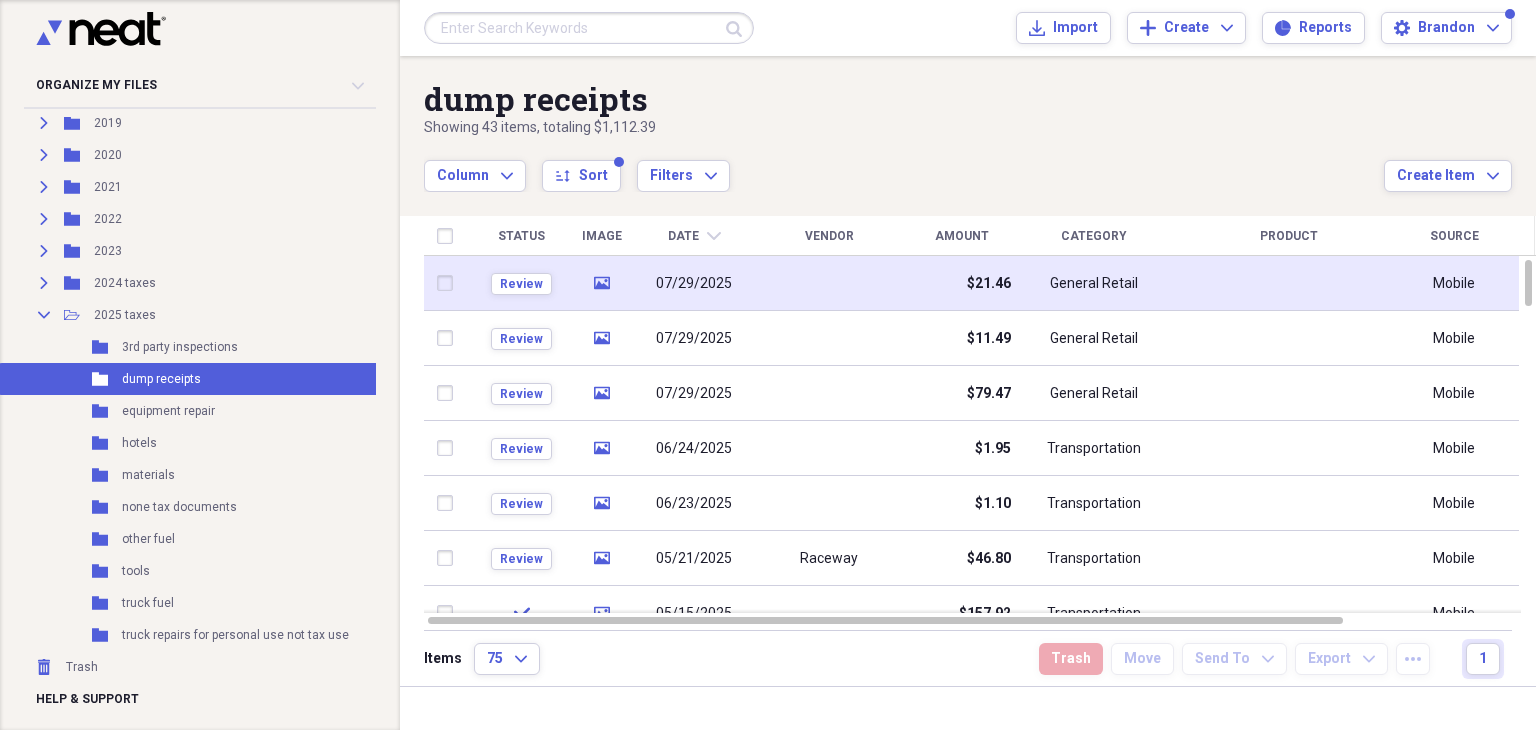 click at bounding box center (449, 283) 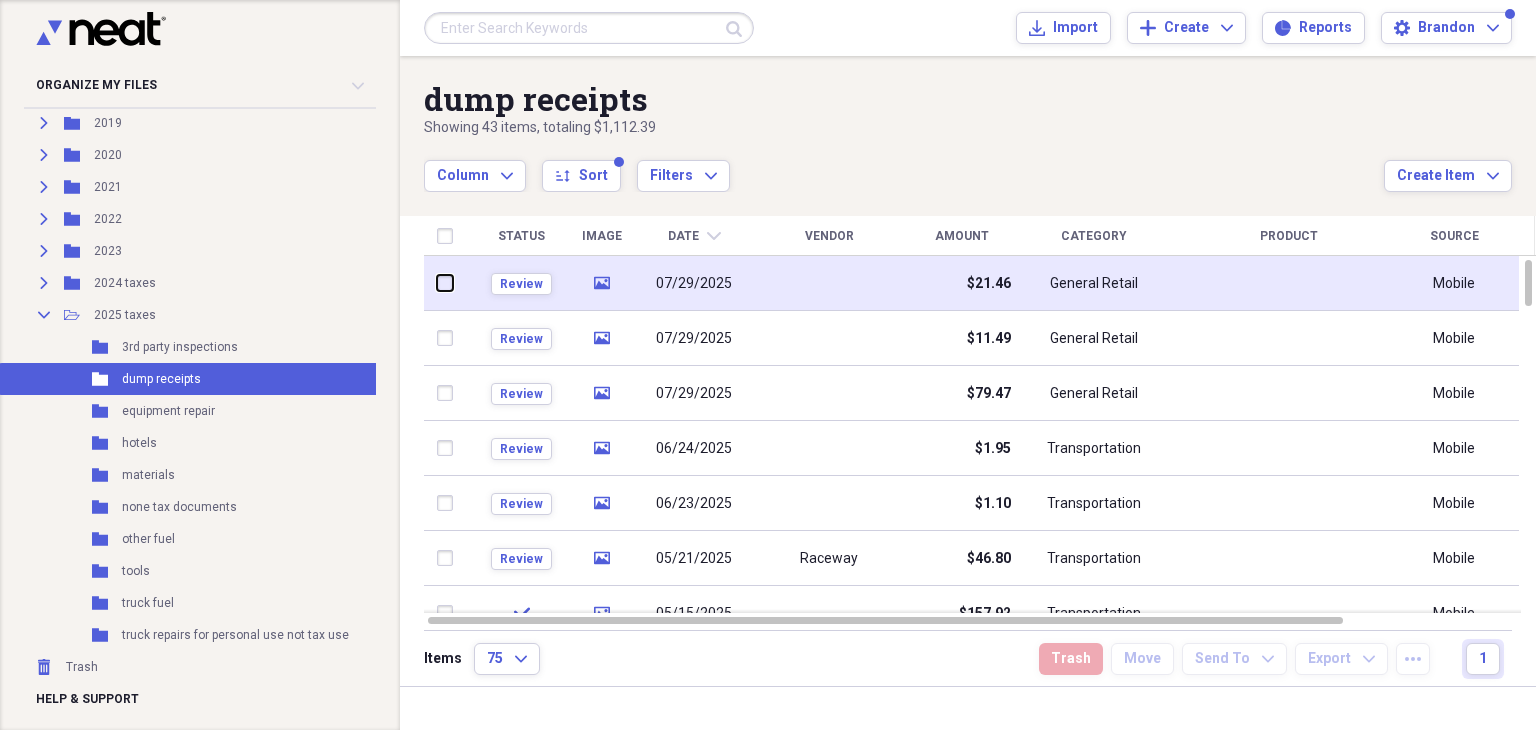 click at bounding box center [437, 283] 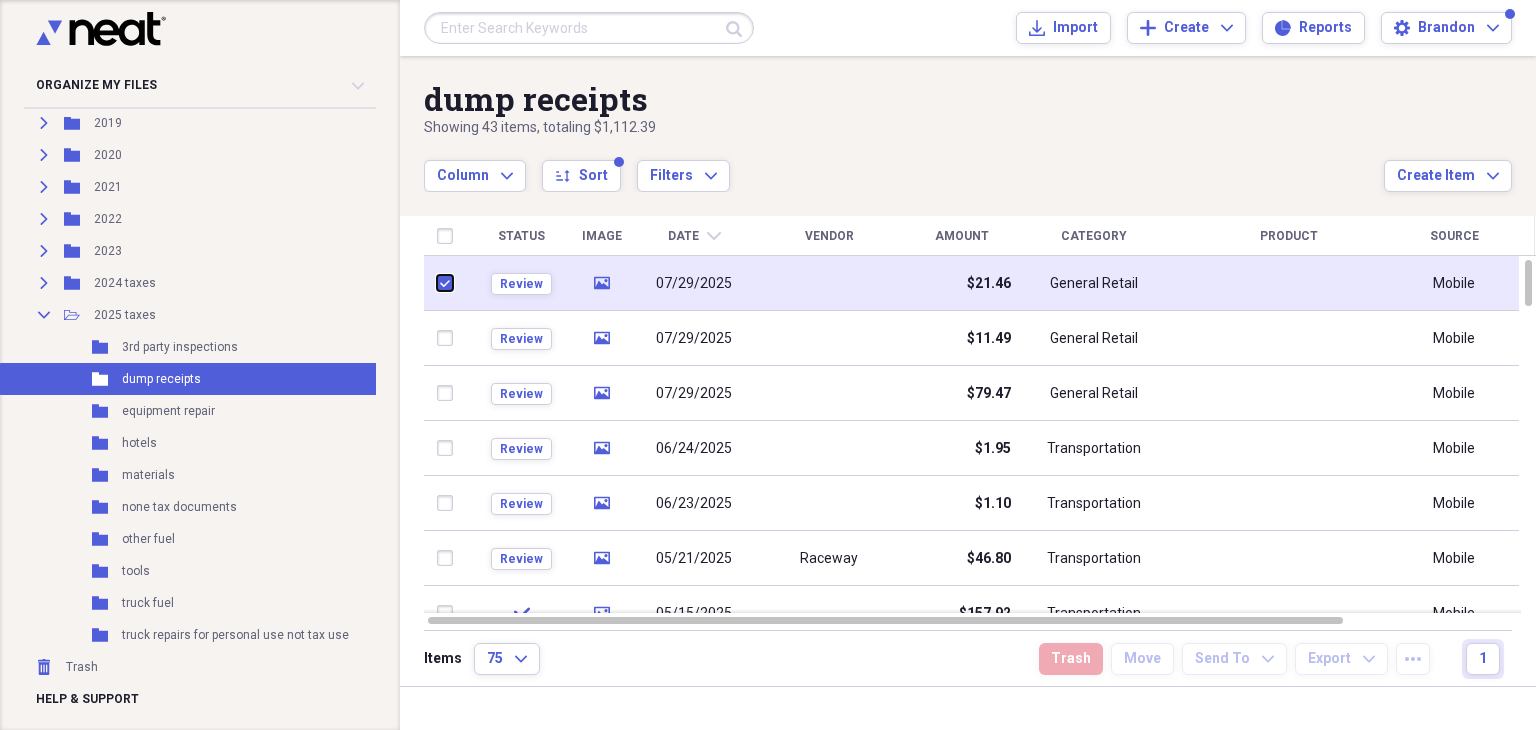 checkbox on "true" 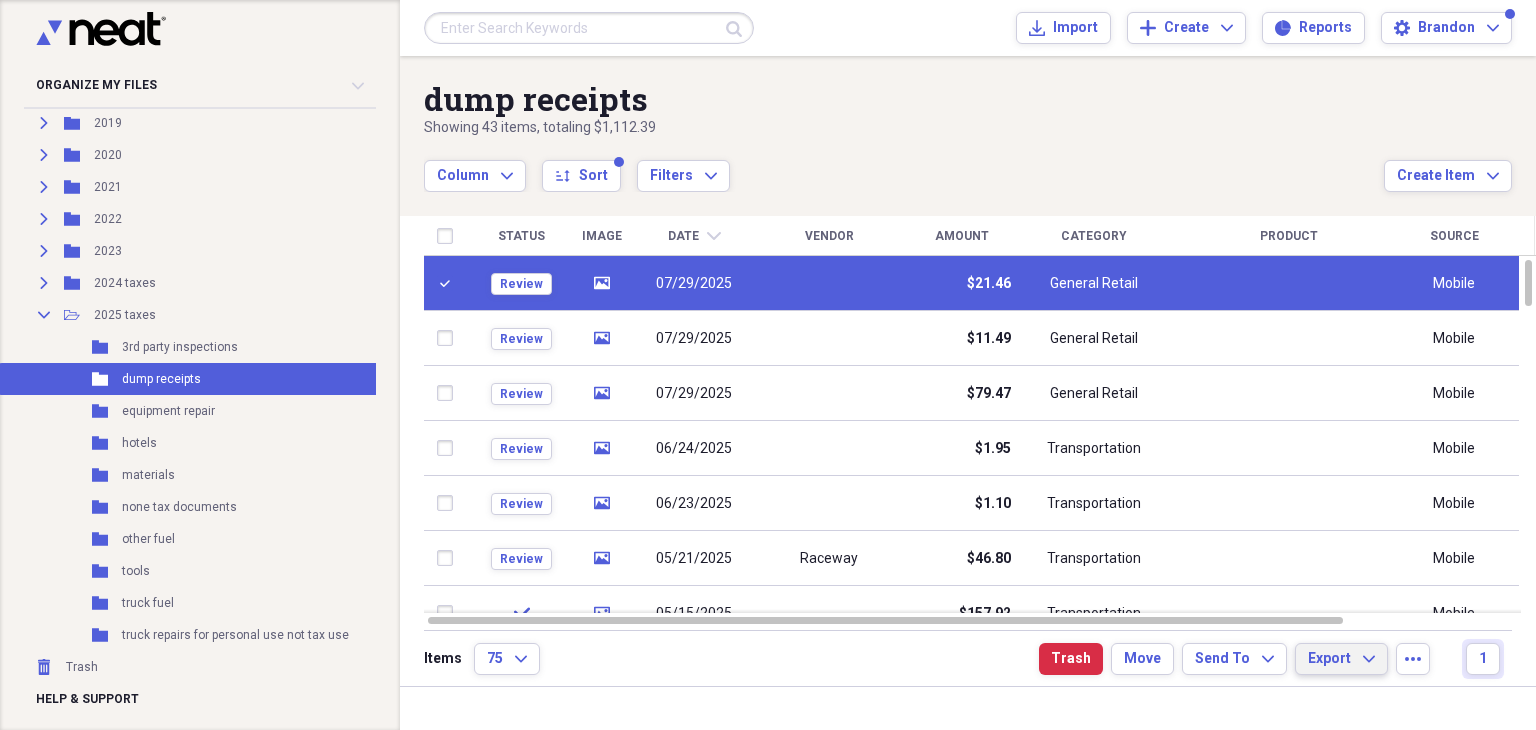 click on "Export" at bounding box center [1329, 659] 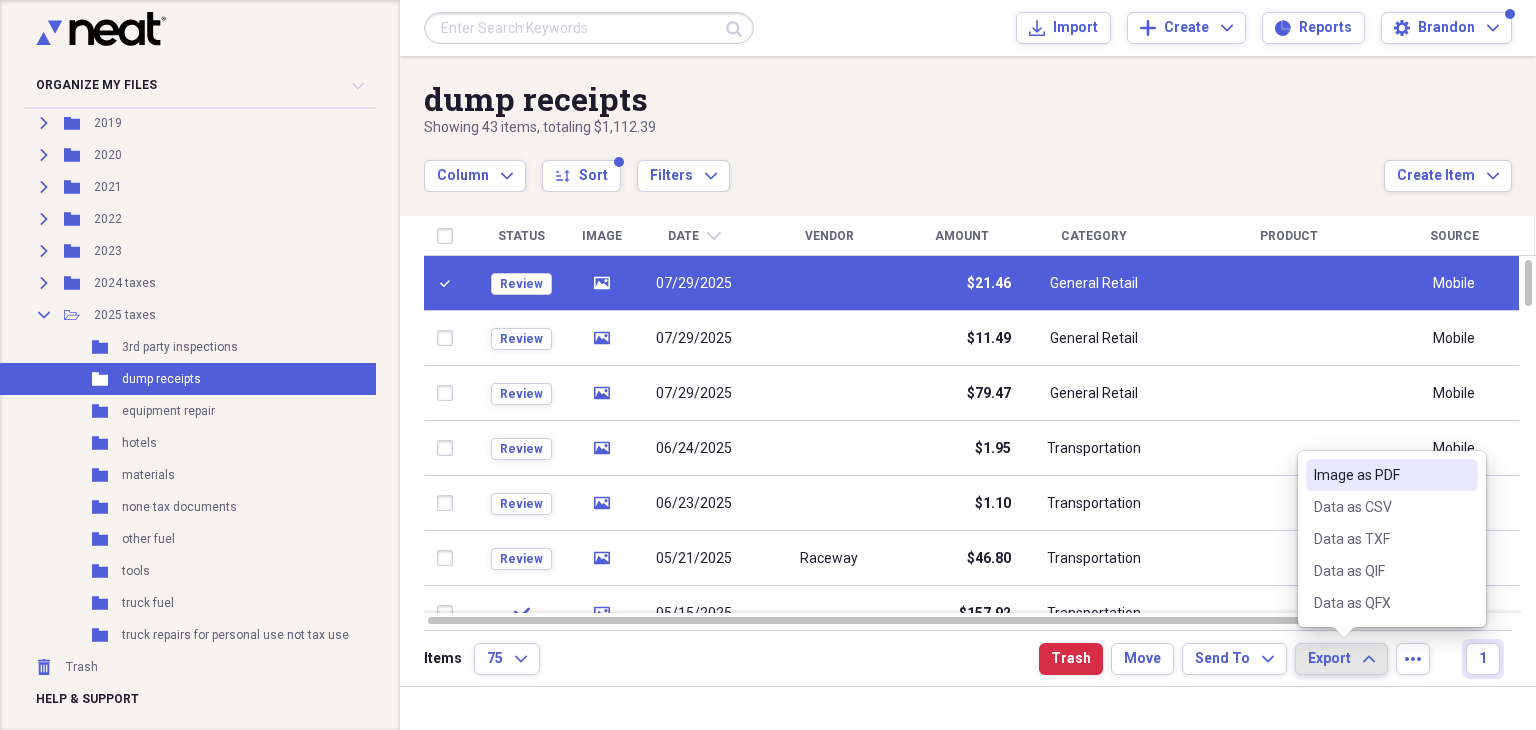 click on "Image as PDF" at bounding box center (1380, 475) 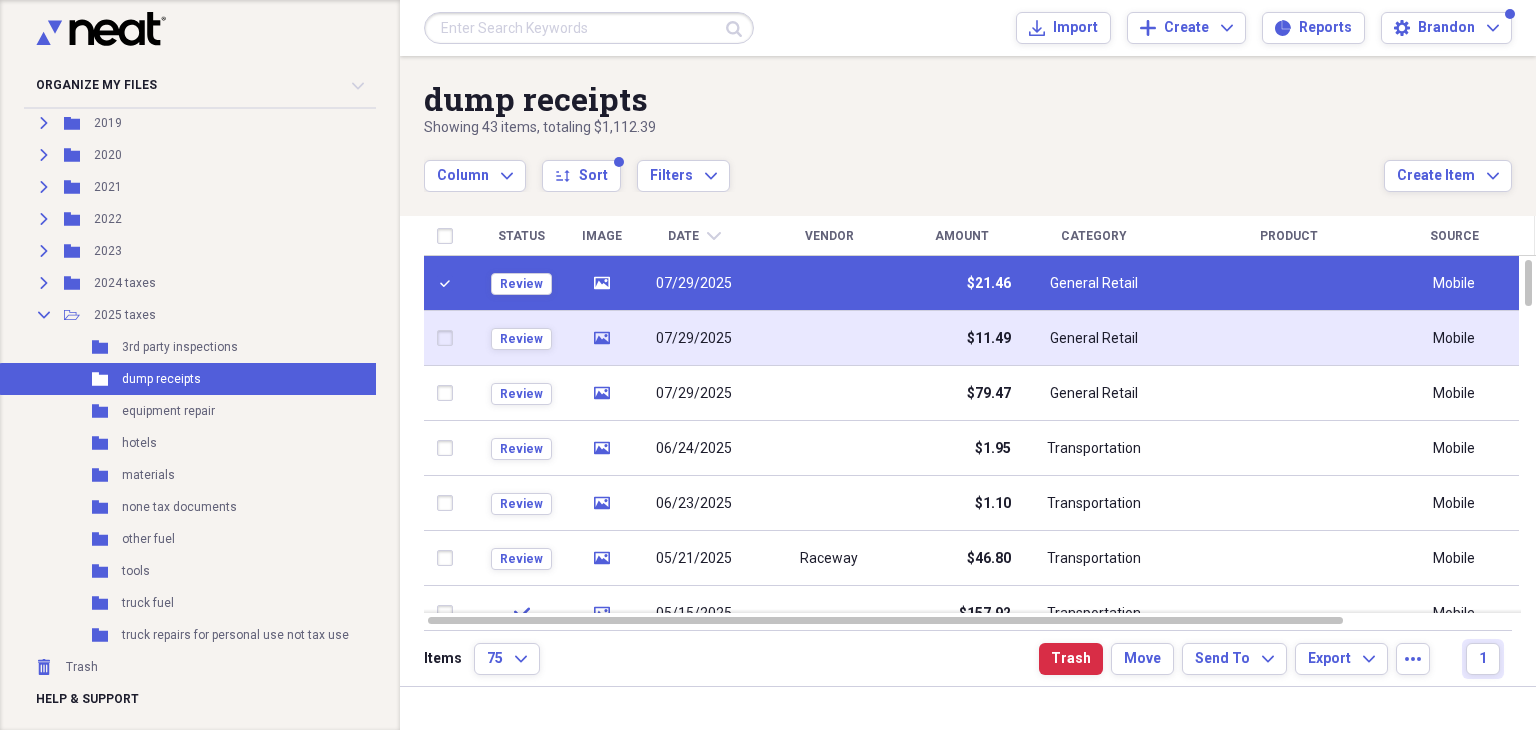 click at bounding box center [449, 338] 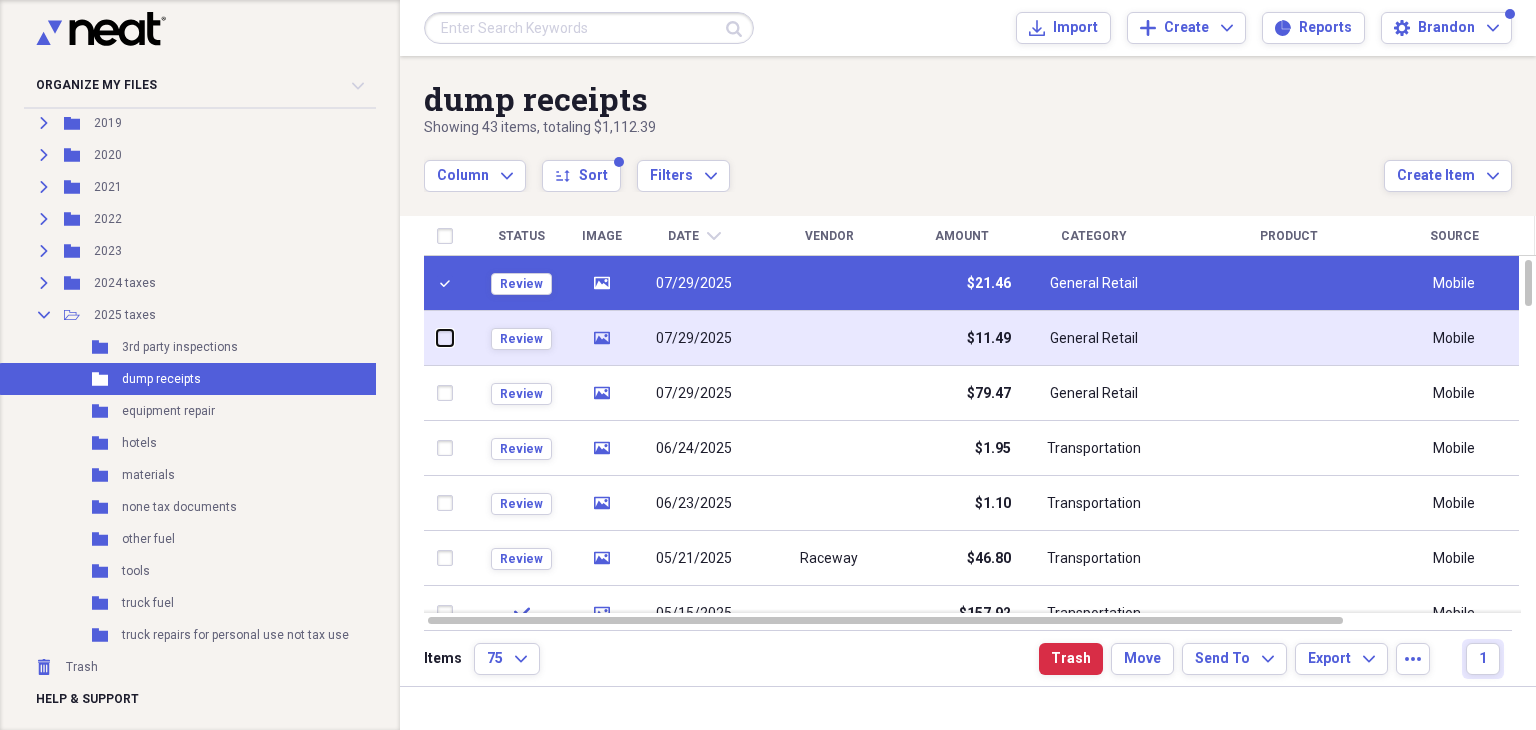 click at bounding box center (437, 338) 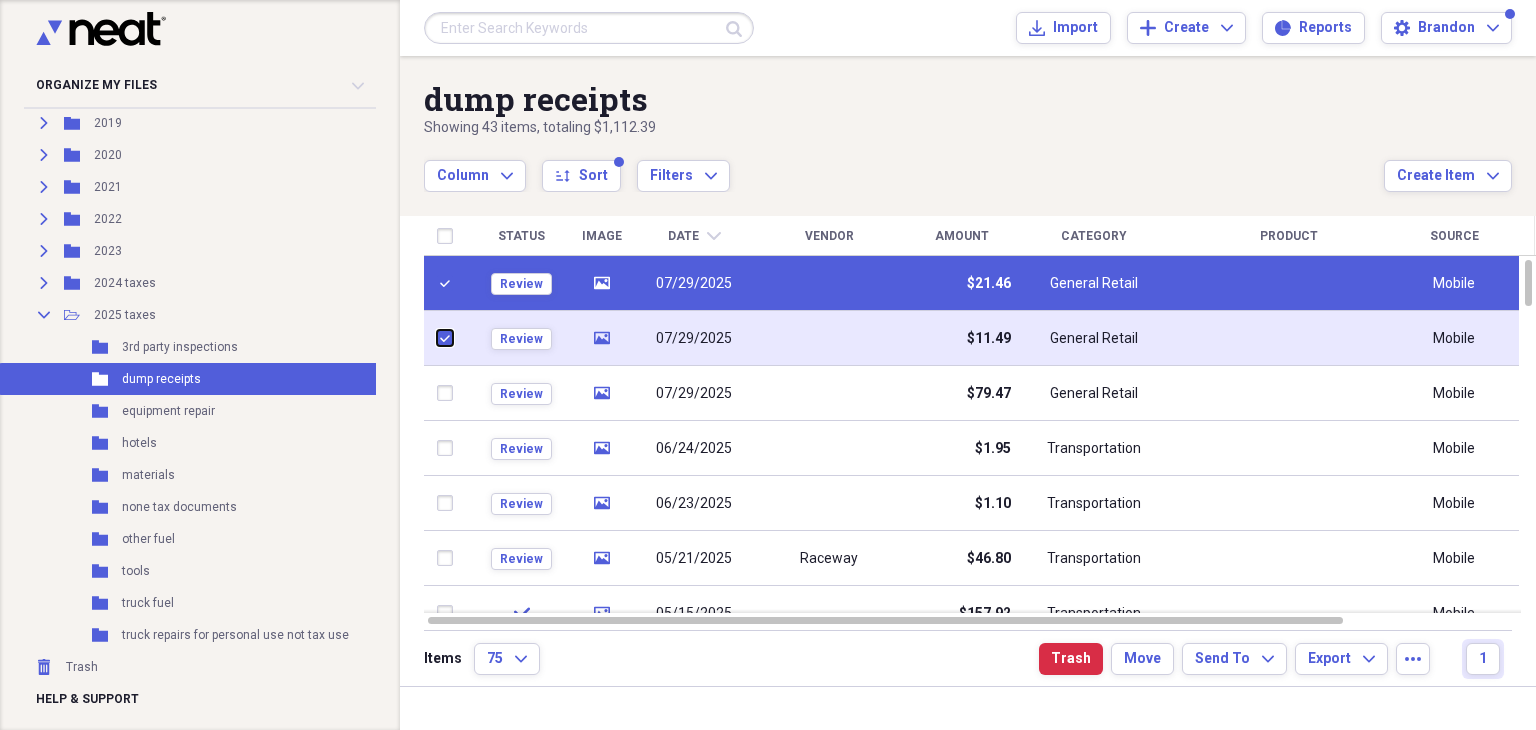 checkbox on "true" 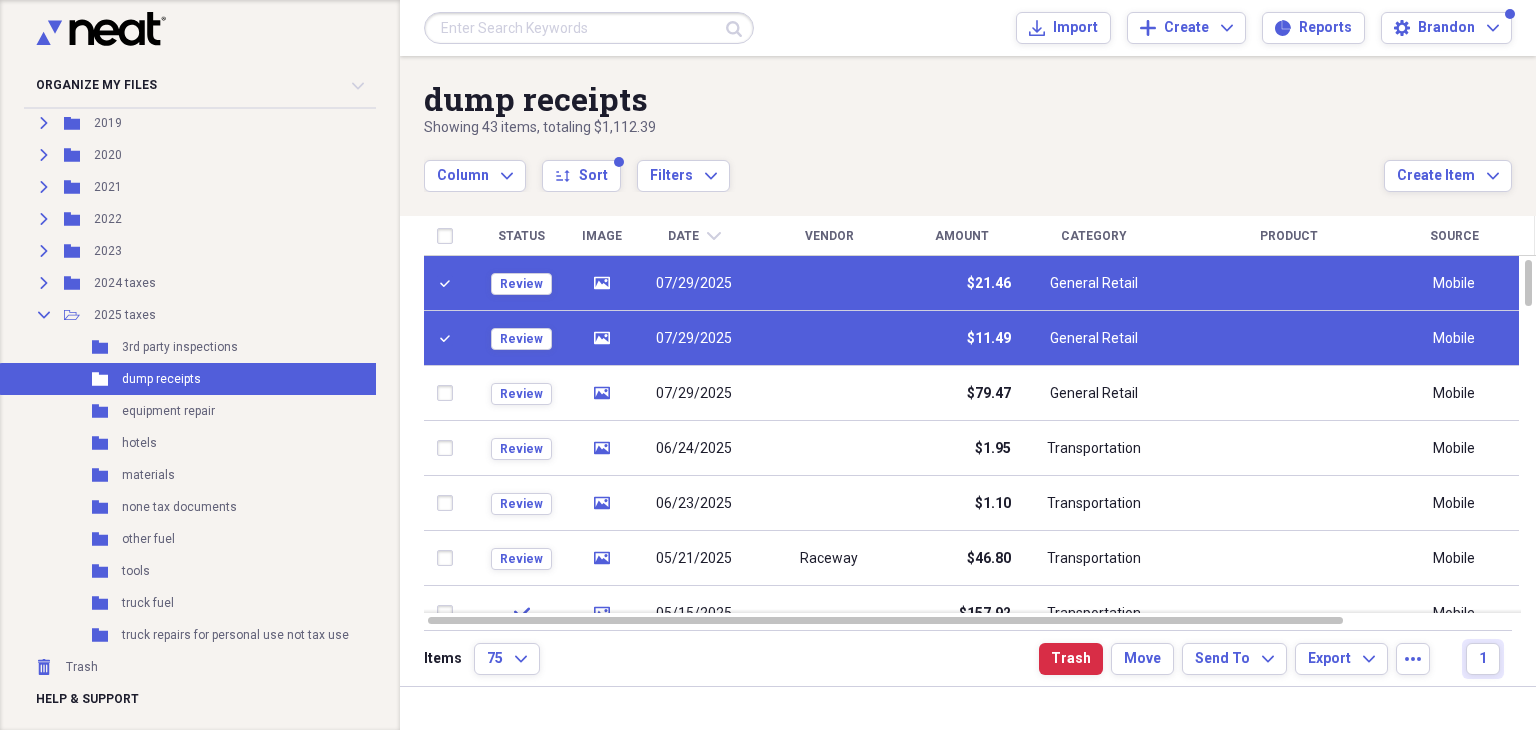 click at bounding box center (449, 283) 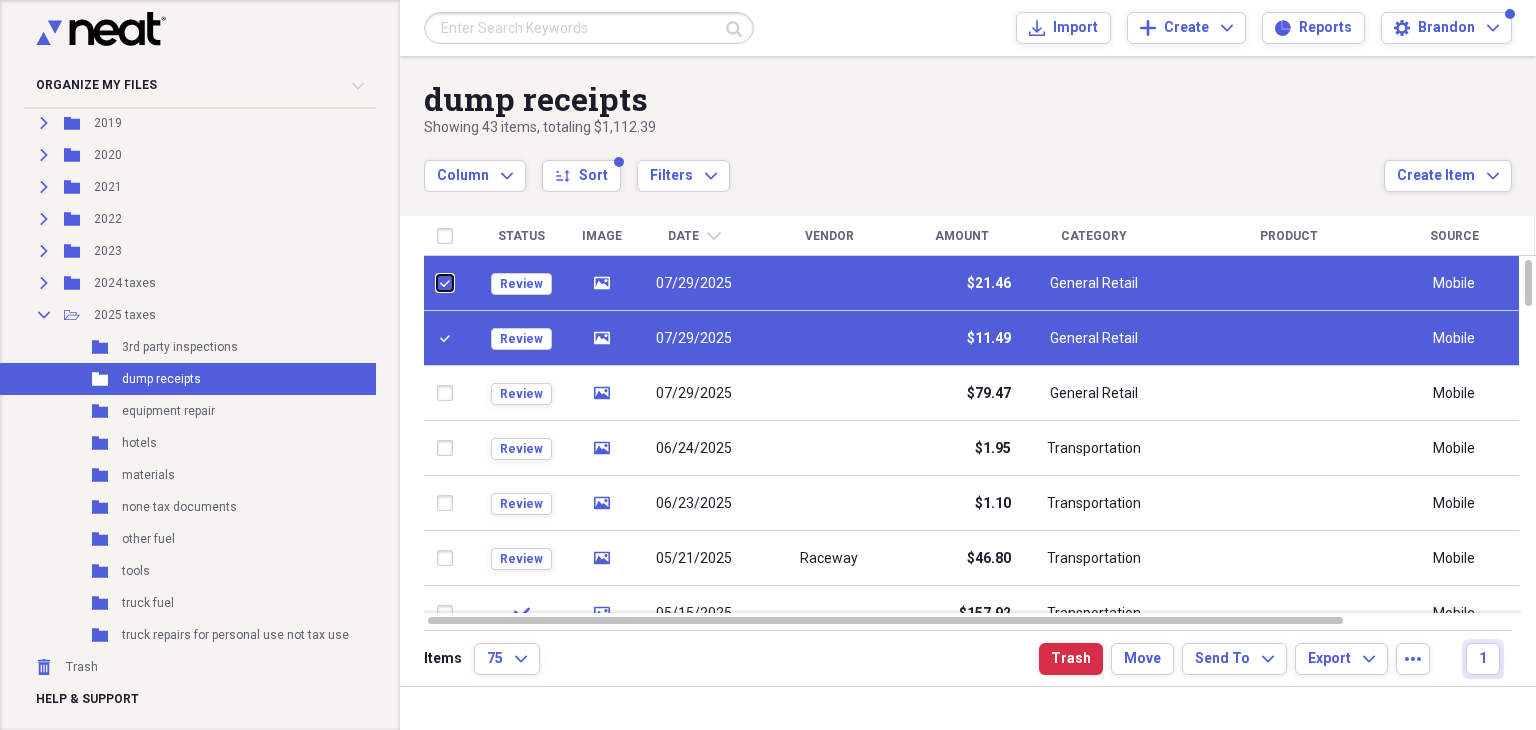 click at bounding box center [437, 283] 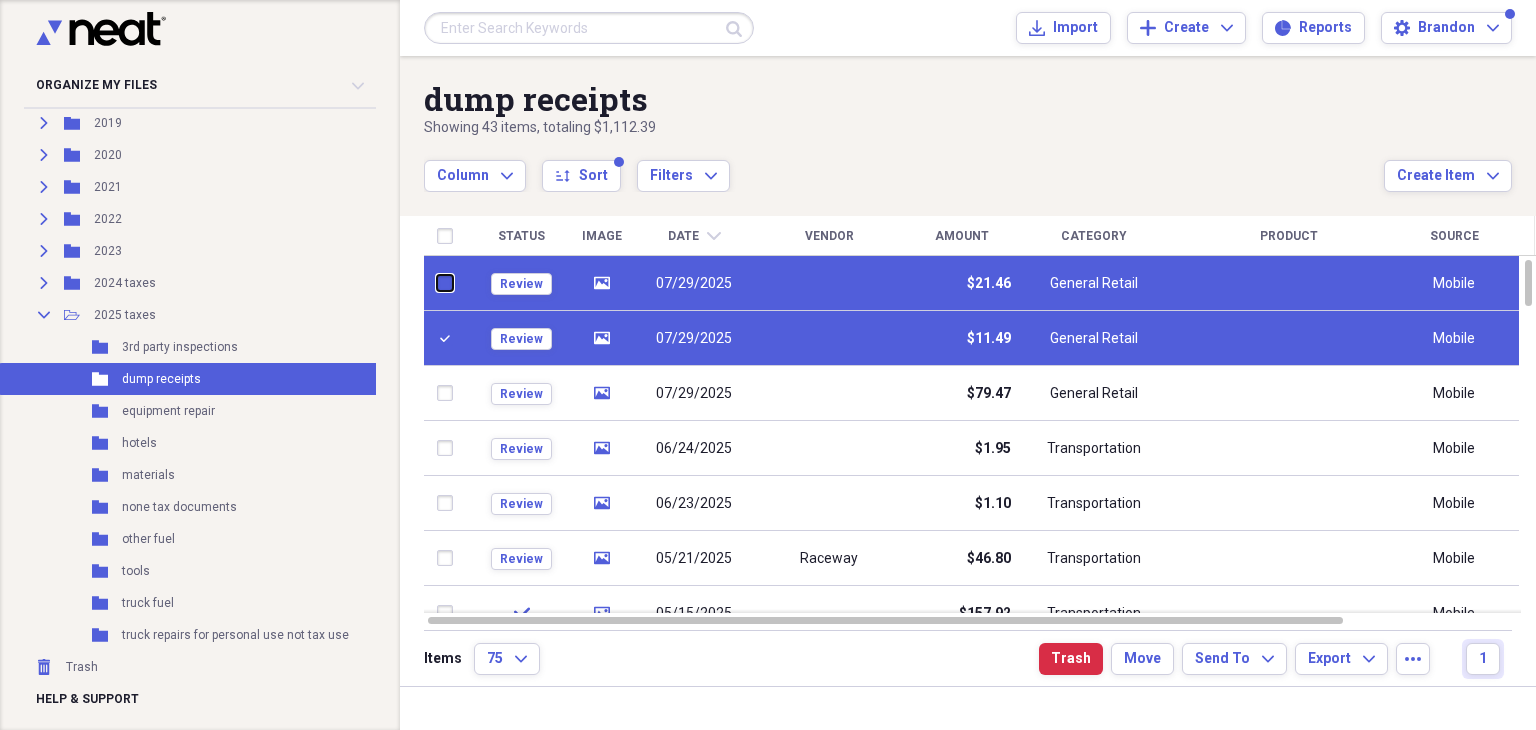 checkbox on "false" 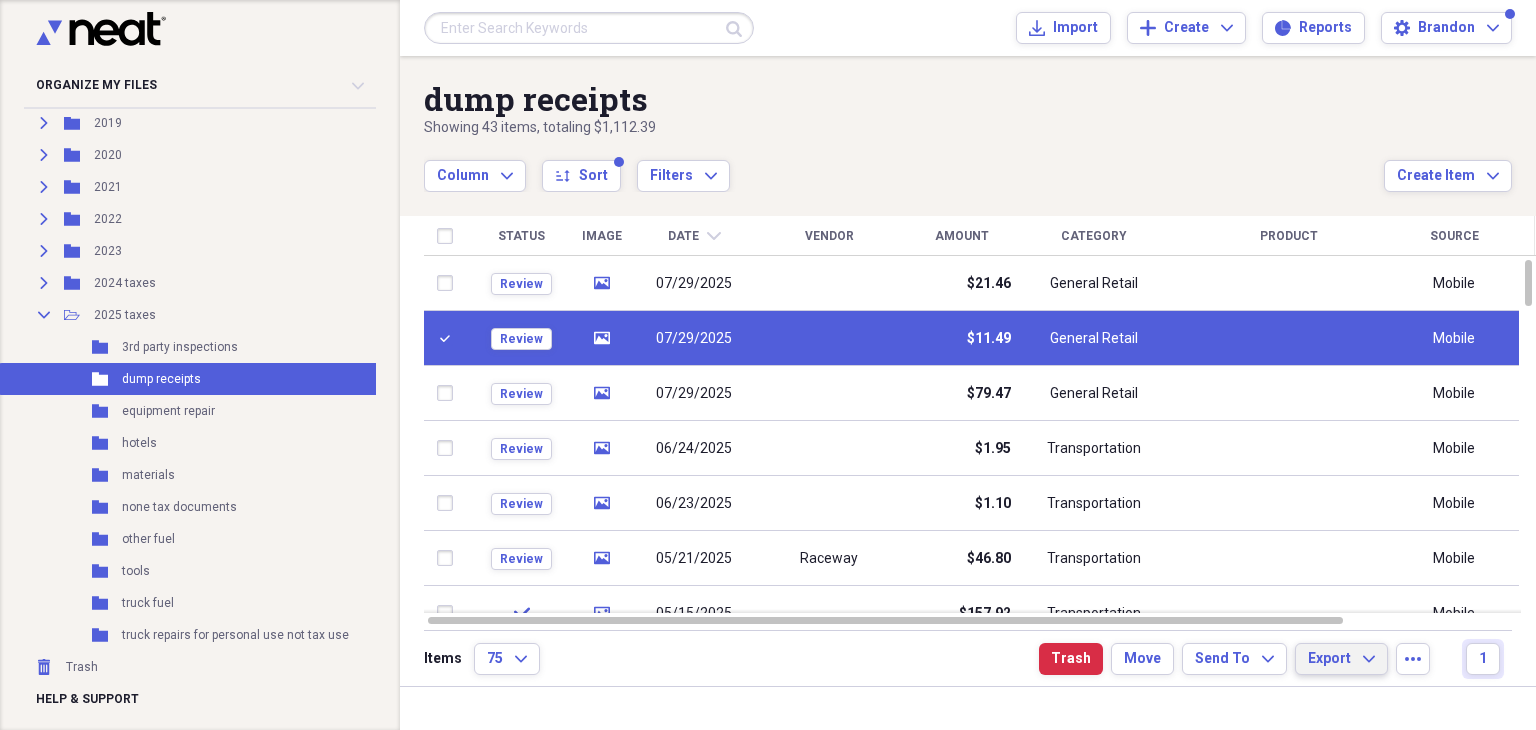 click on "Export Expand" at bounding box center [1341, 659] 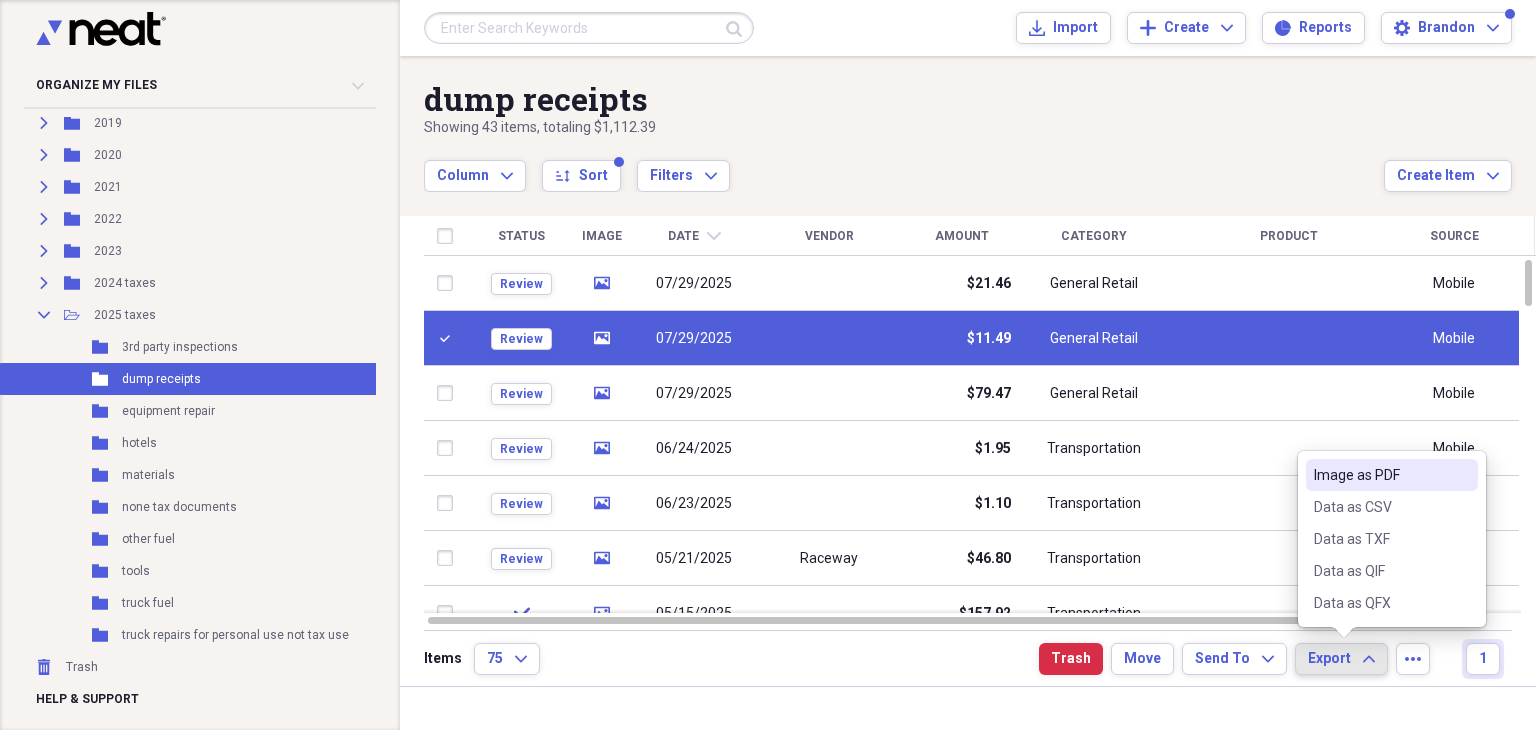 click on "Image as PDF" at bounding box center (1380, 475) 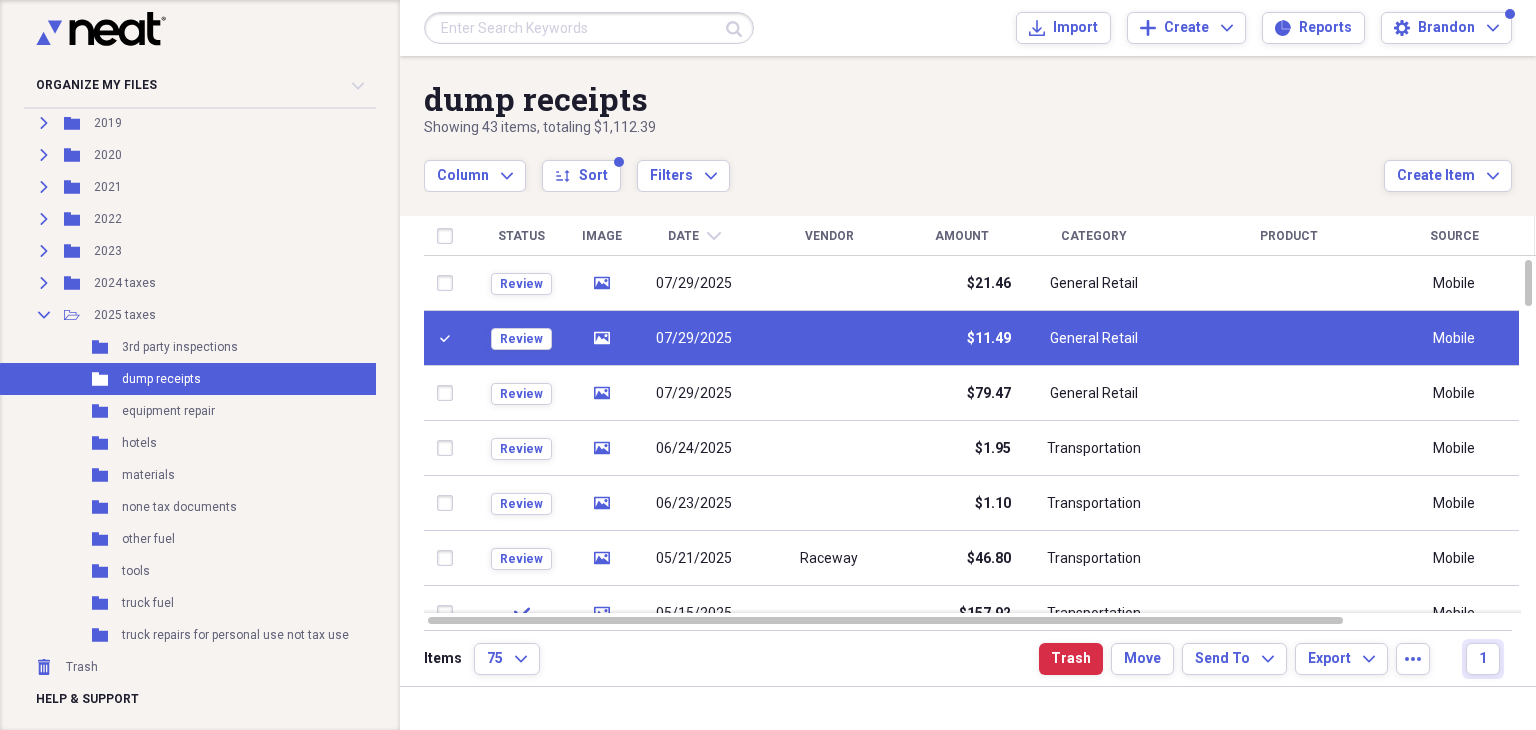 click at bounding box center (449, 338) 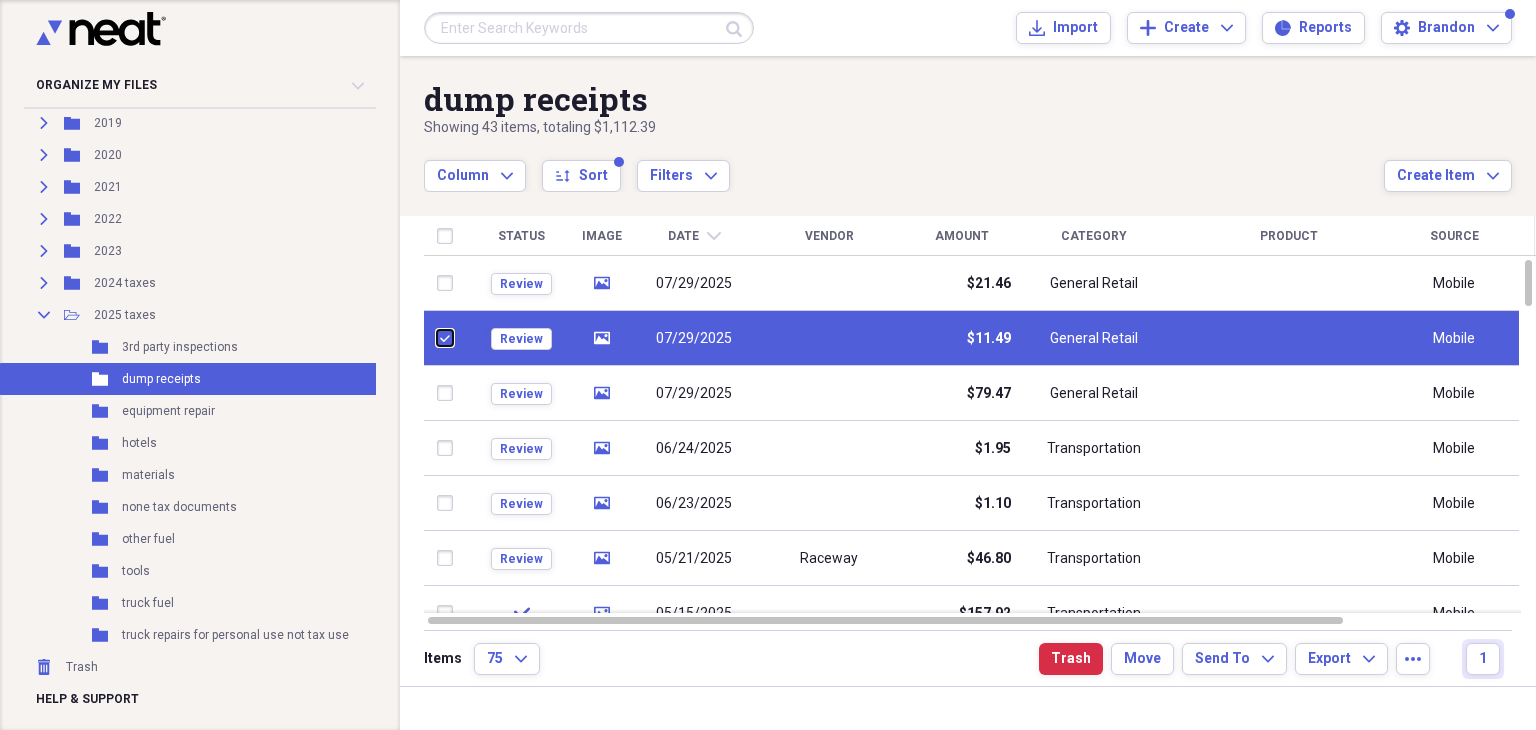click at bounding box center (437, 338) 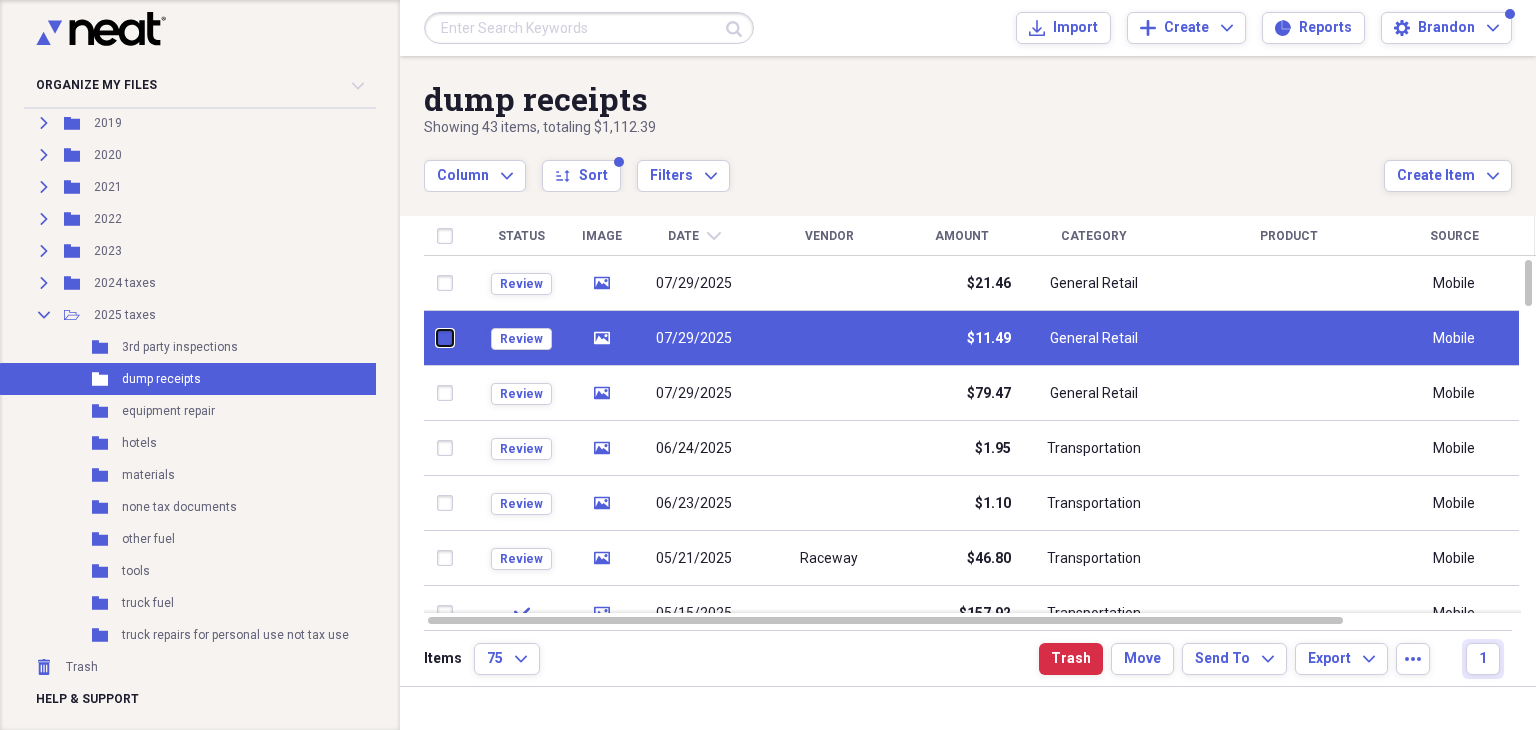 checkbox on "false" 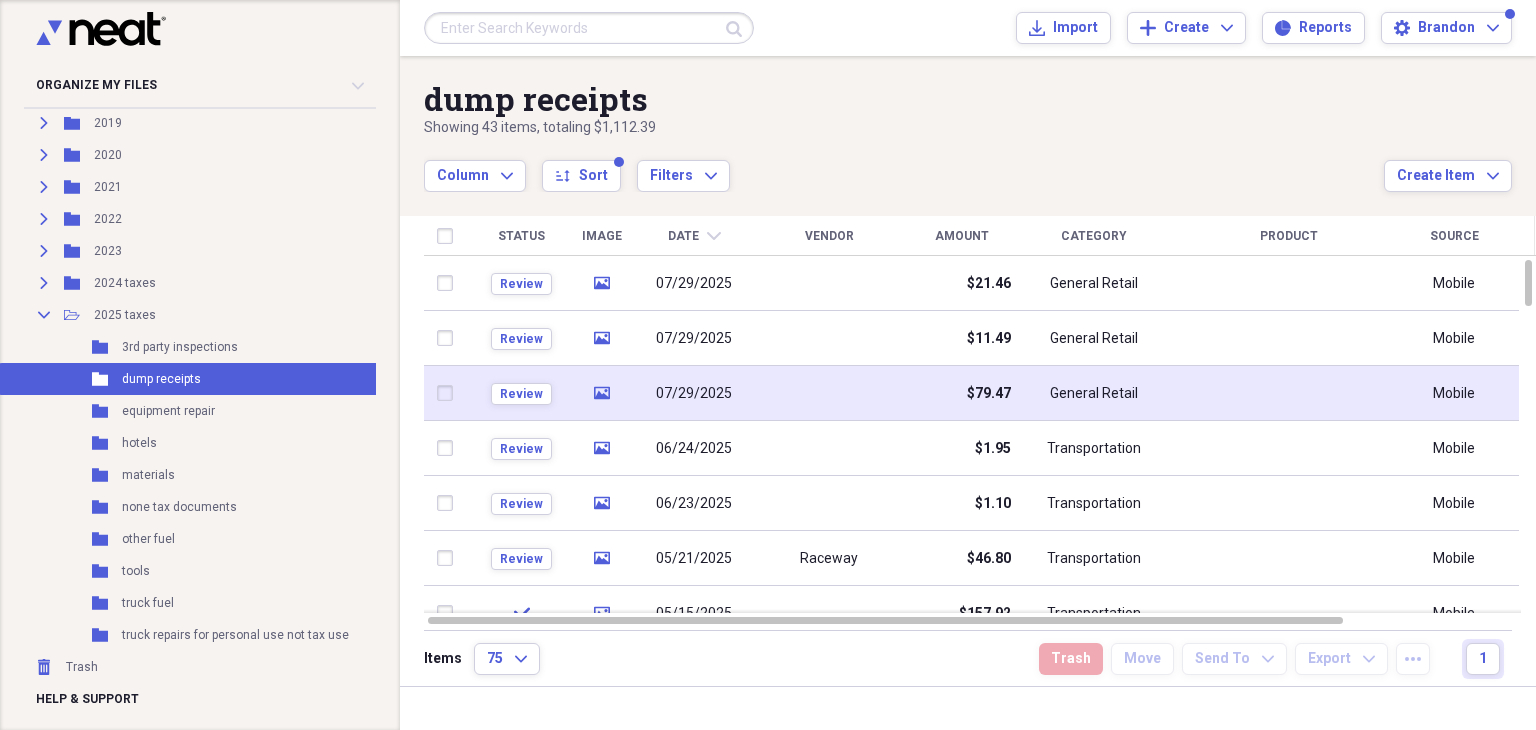 click at bounding box center [449, 393] 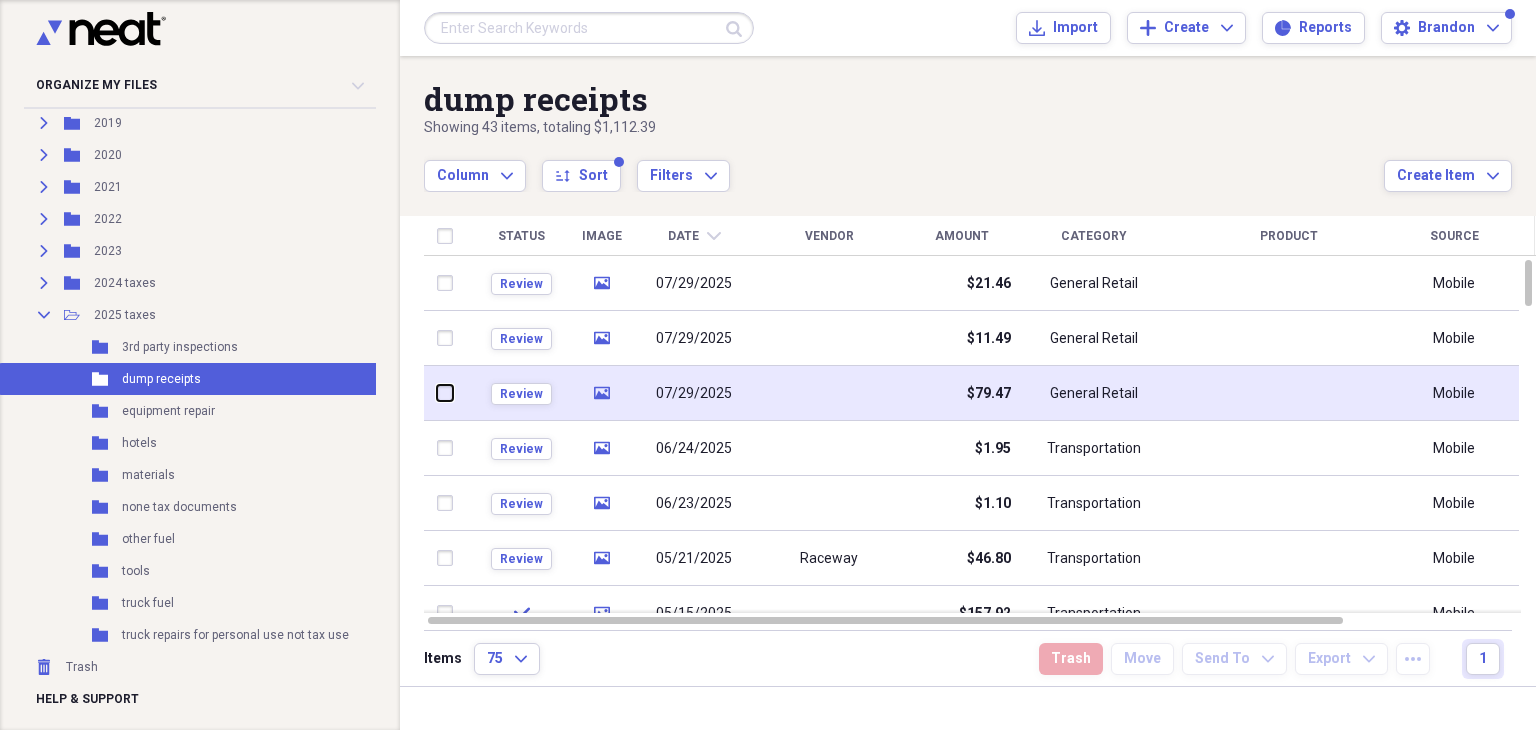 click at bounding box center [437, 393] 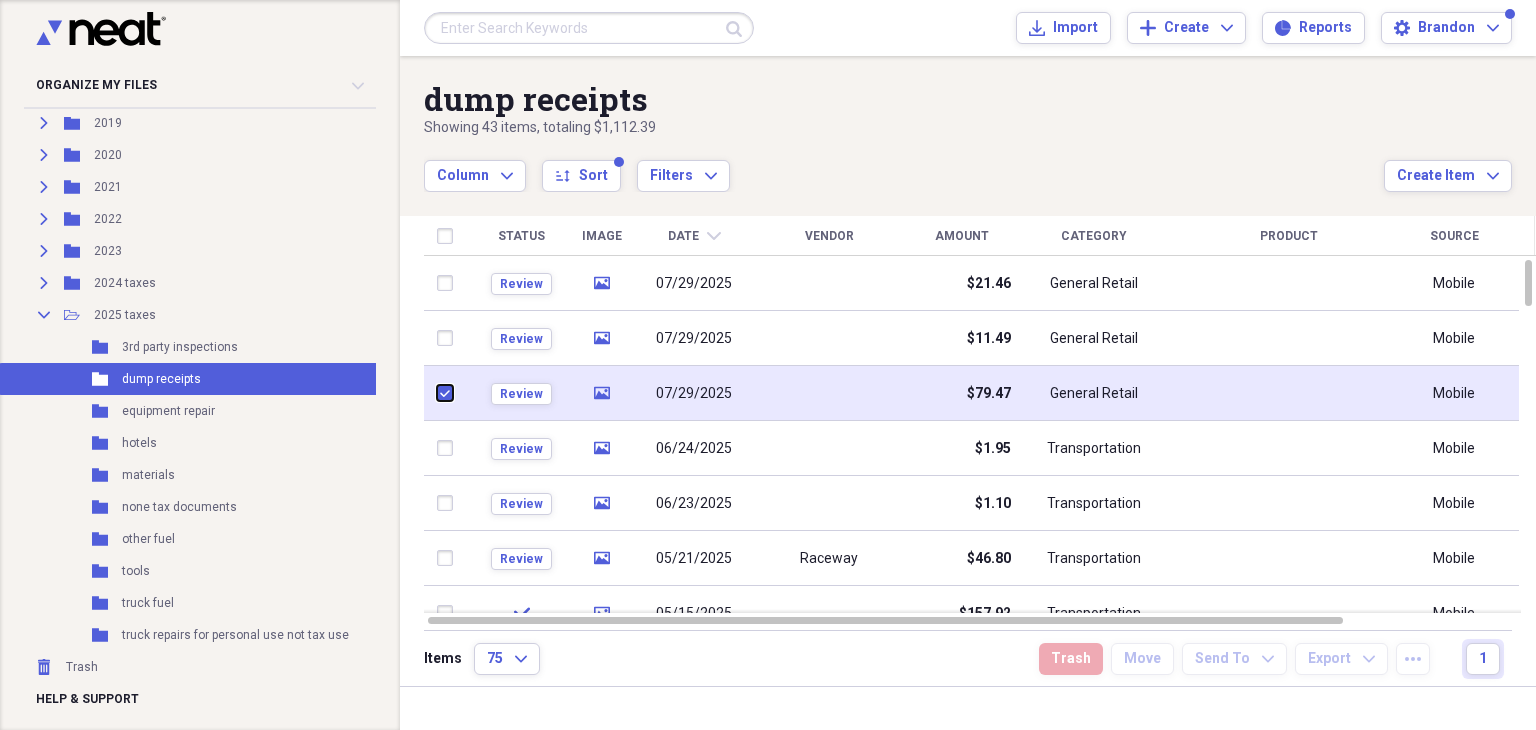 checkbox on "true" 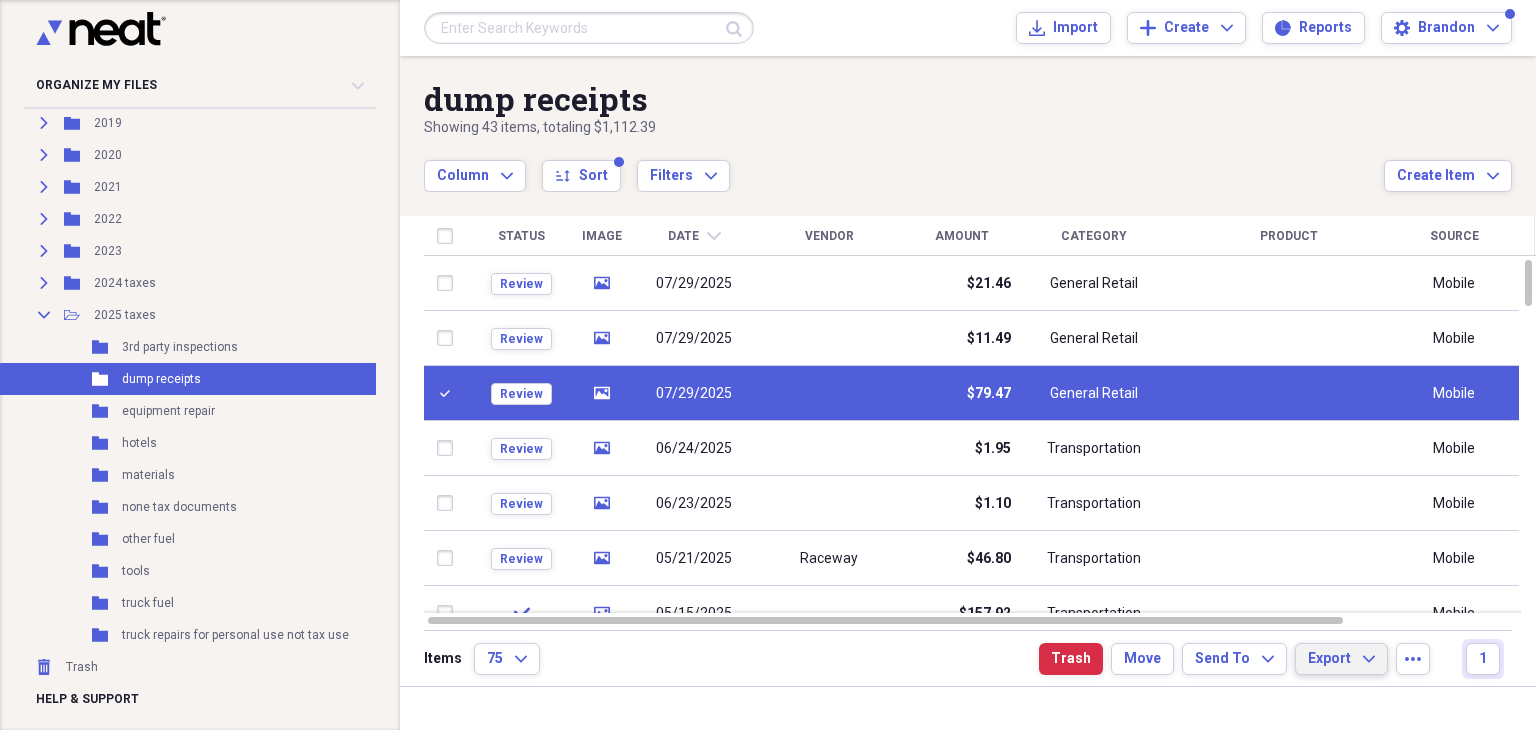 click on "Export Expand" at bounding box center [1341, 659] 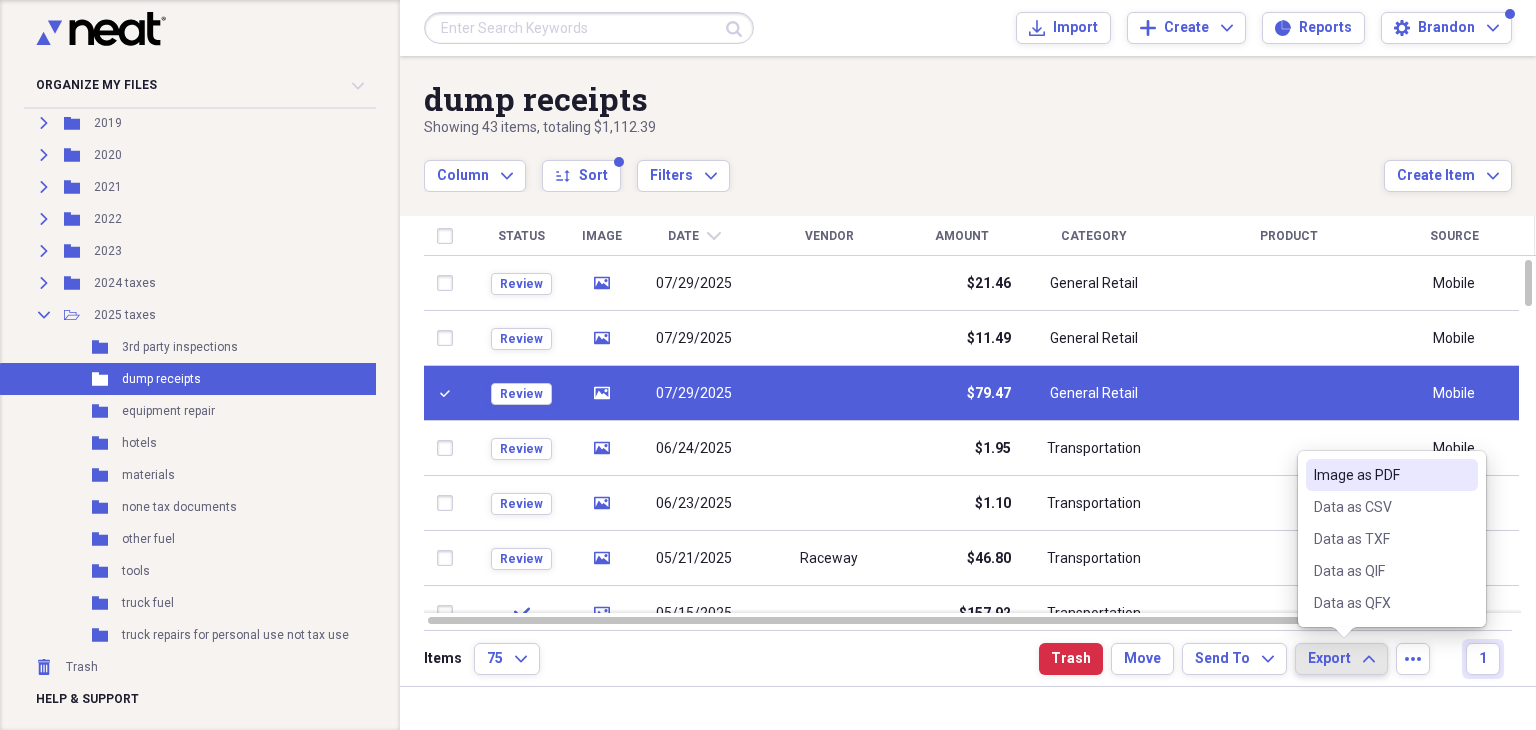 click on "Image as PDF" at bounding box center (1380, 475) 